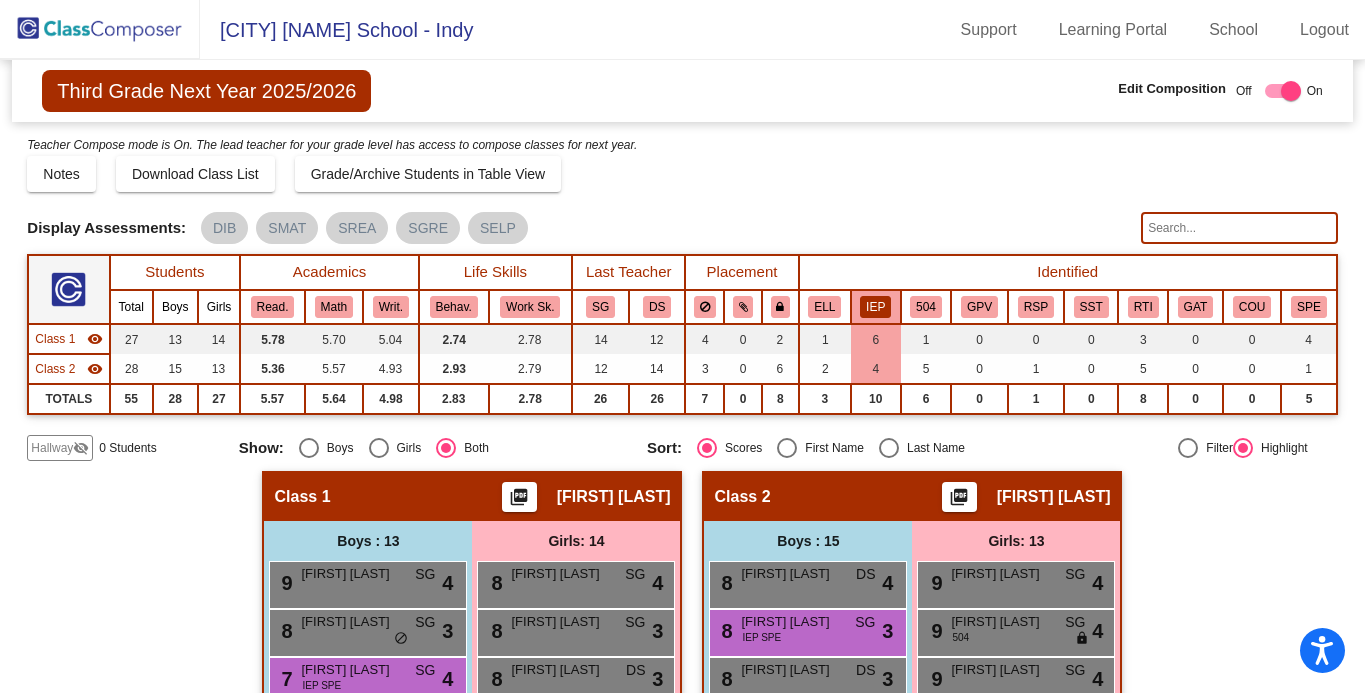scroll, scrollTop: 0, scrollLeft: 0, axis: both 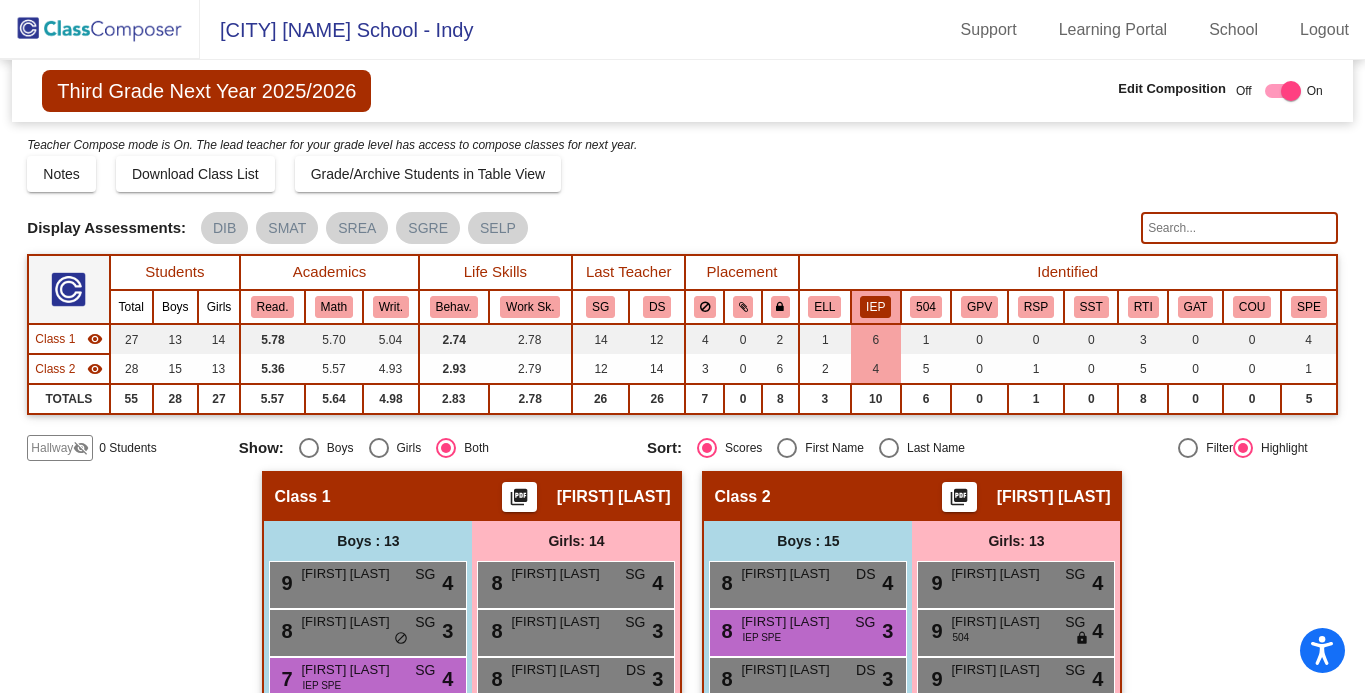 click 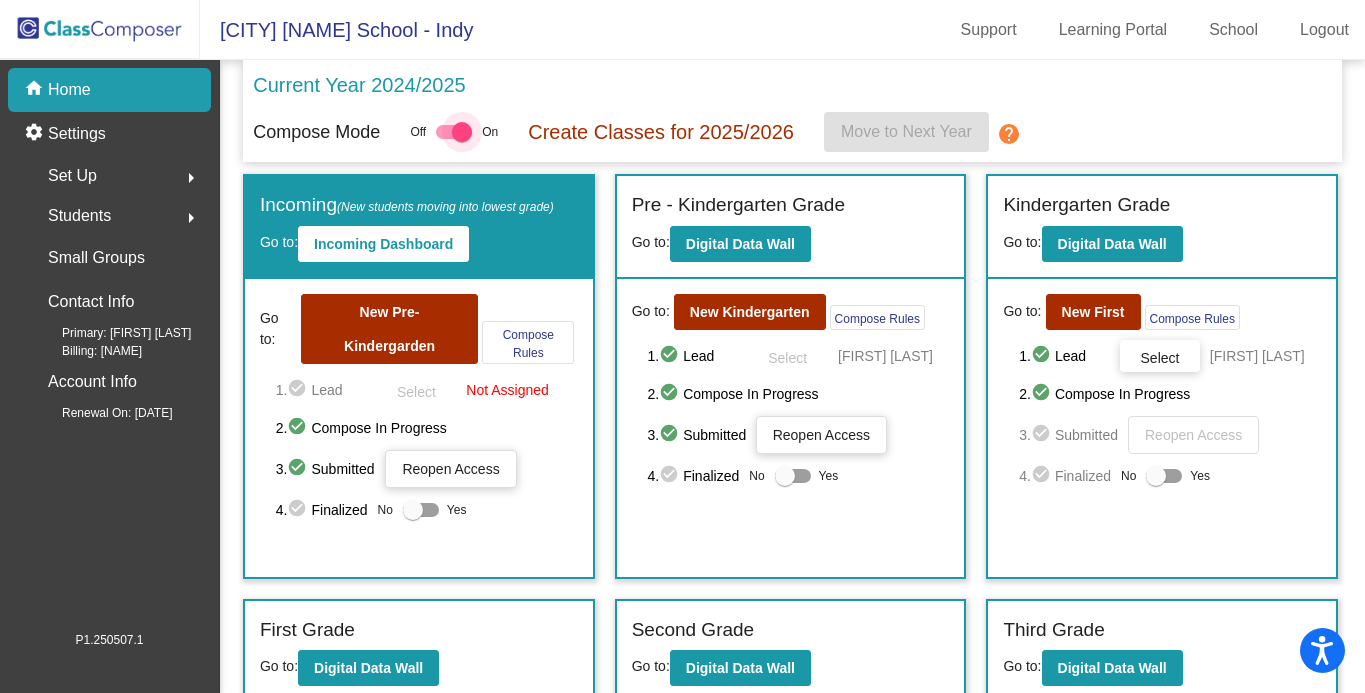 click at bounding box center [462, 132] 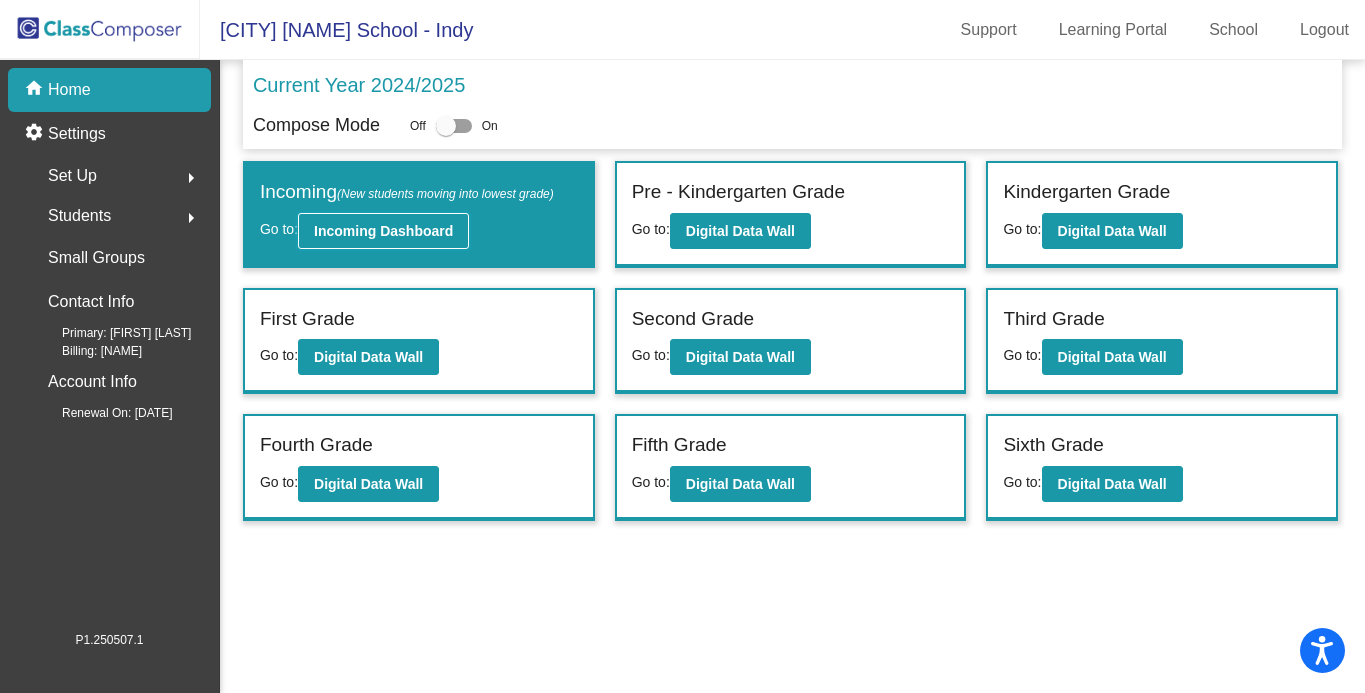 click on "Incoming Dashboard" 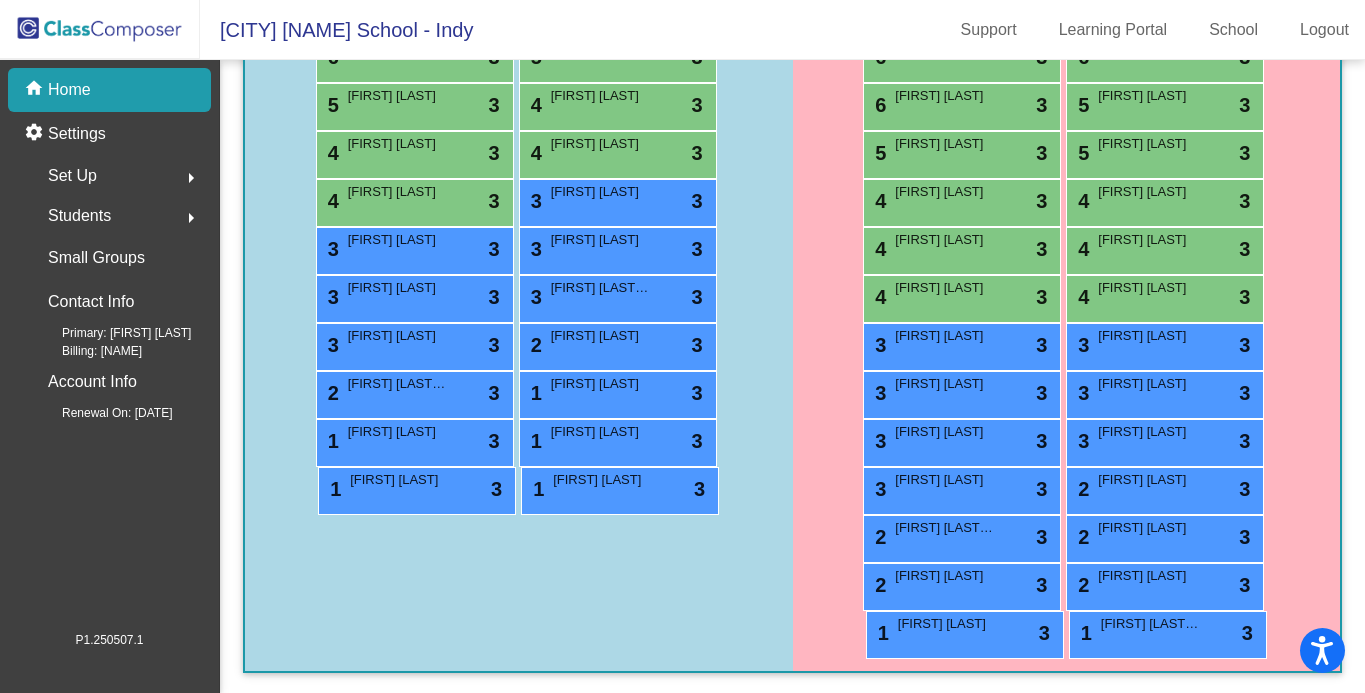 scroll, scrollTop: 0, scrollLeft: 0, axis: both 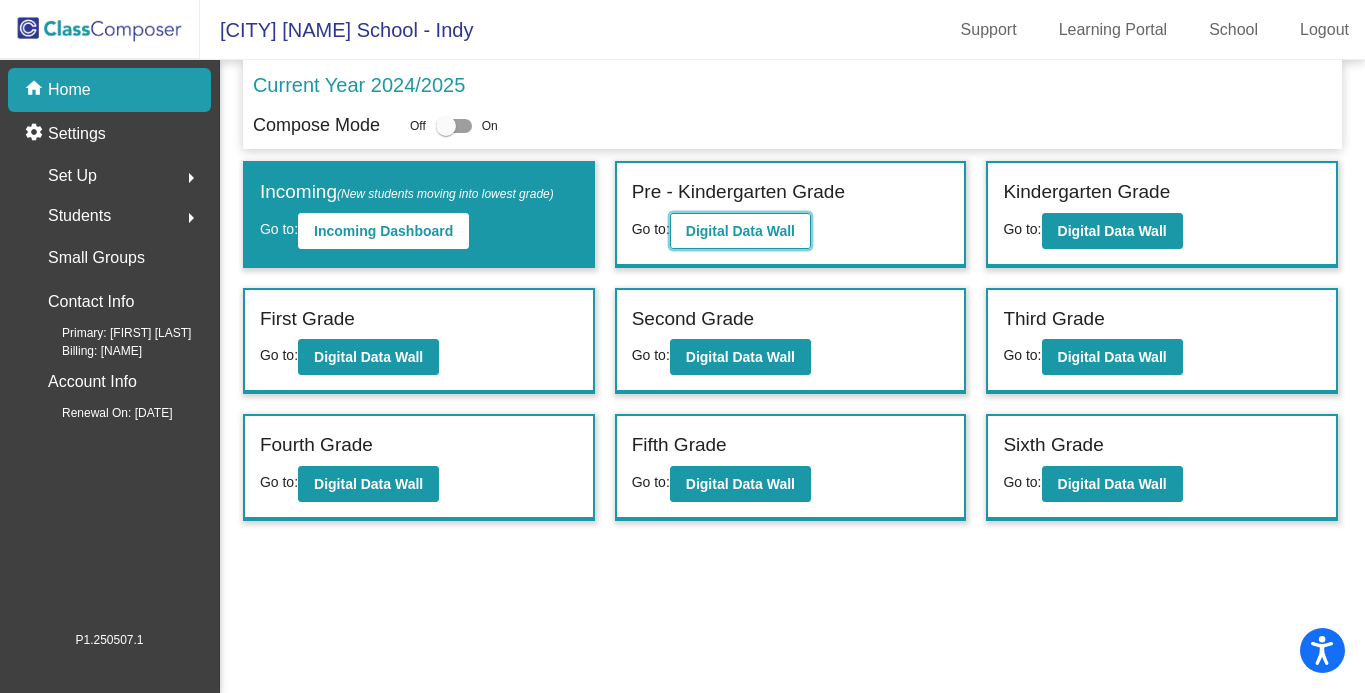 click on "Digital Data Wall" 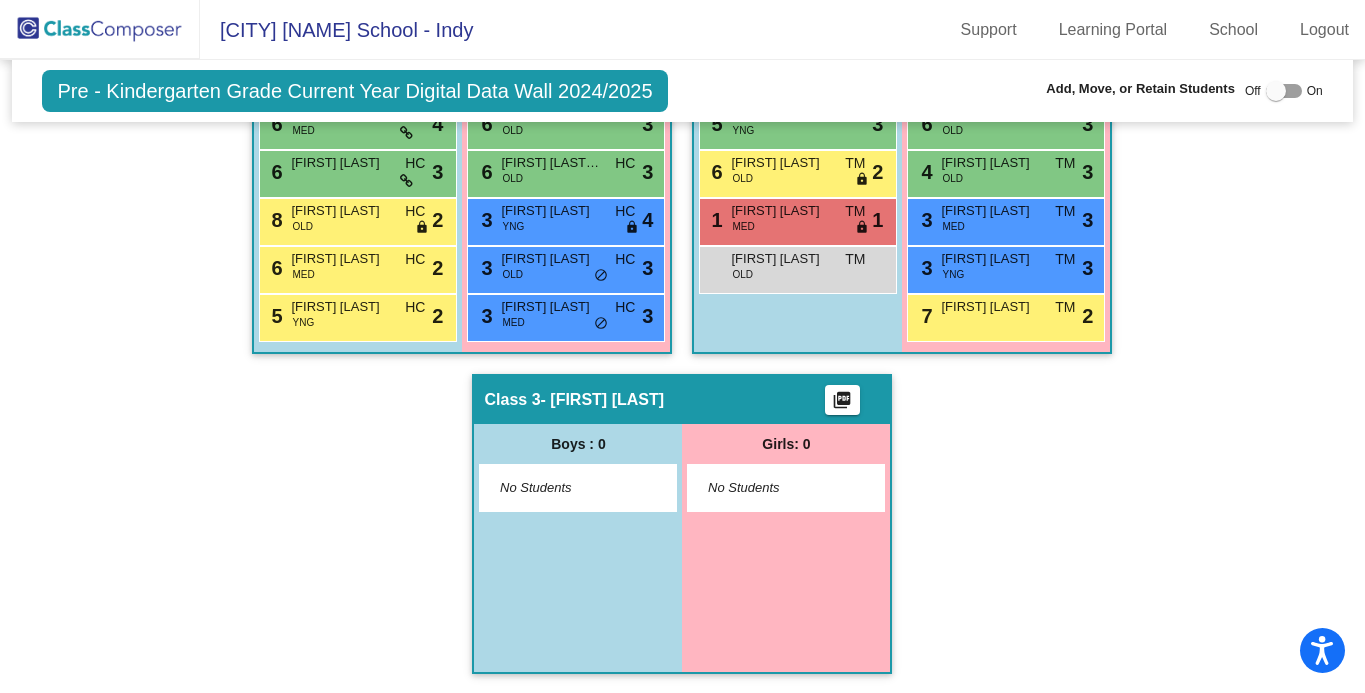 scroll, scrollTop: 0, scrollLeft: 0, axis: both 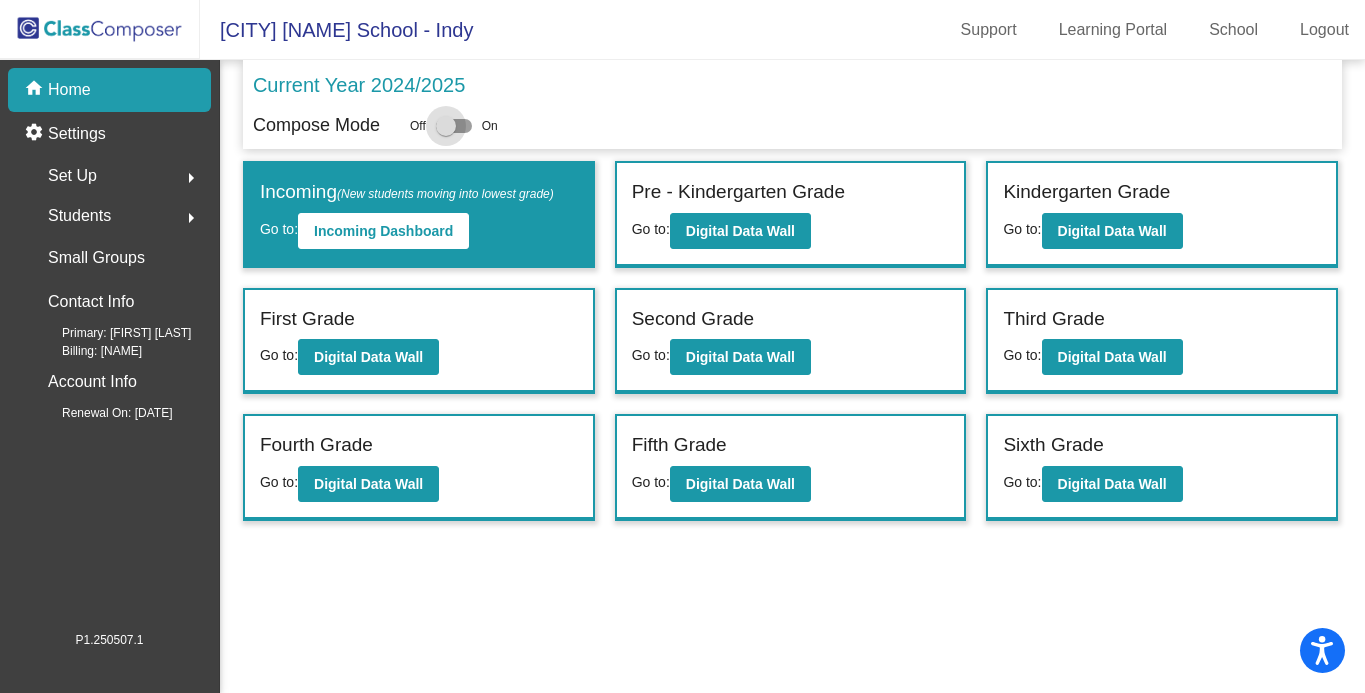 click at bounding box center [454, 126] 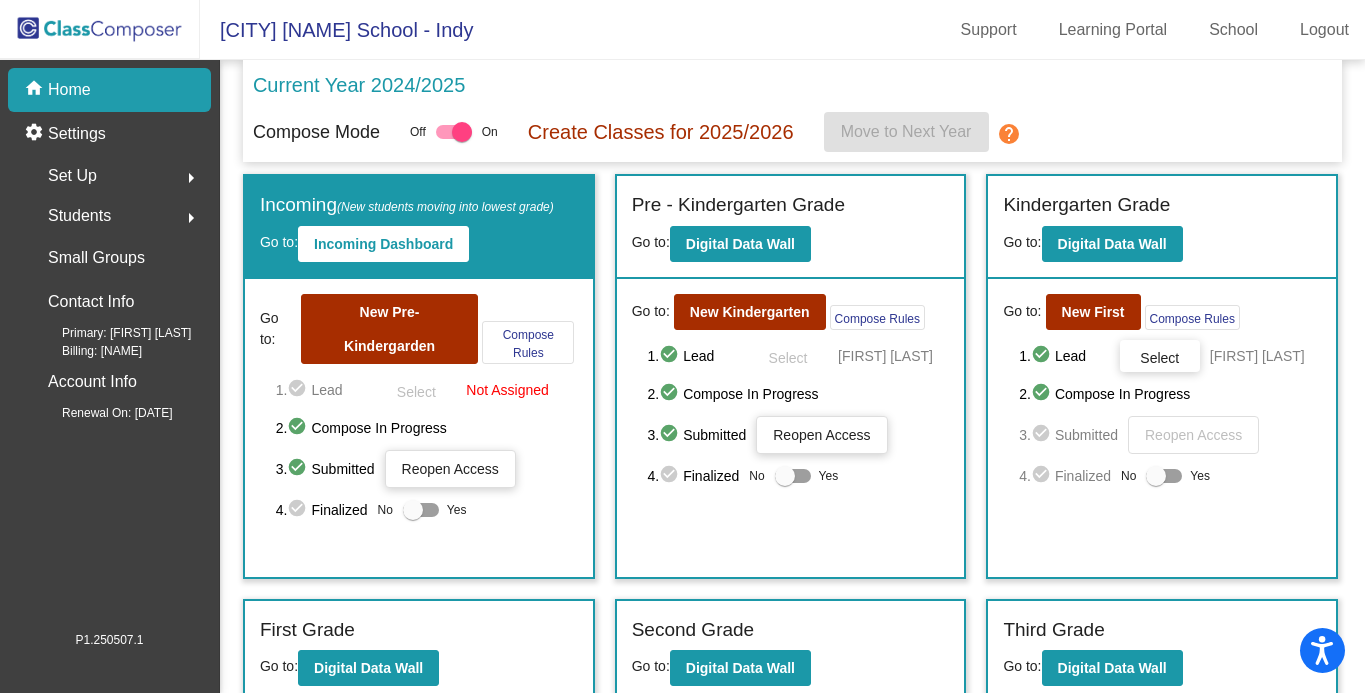 click on "Yes" at bounding box center (807, 476) 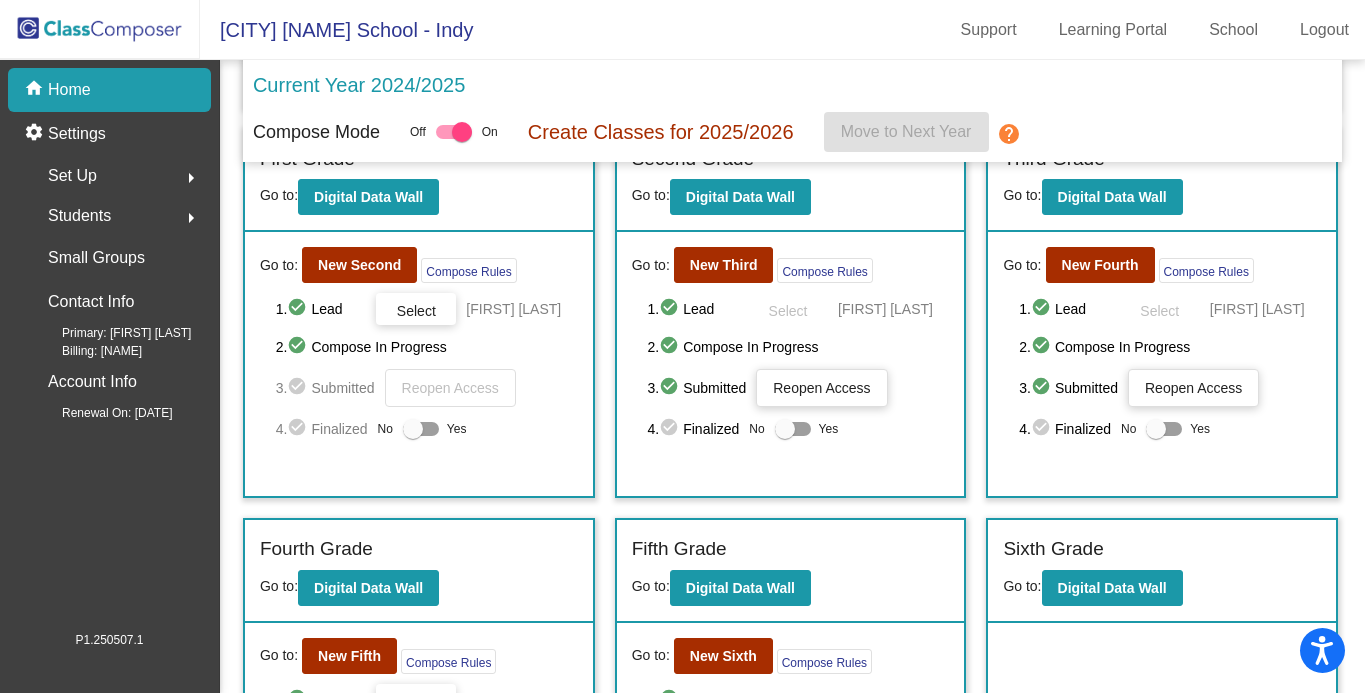 scroll, scrollTop: 470, scrollLeft: 0, axis: vertical 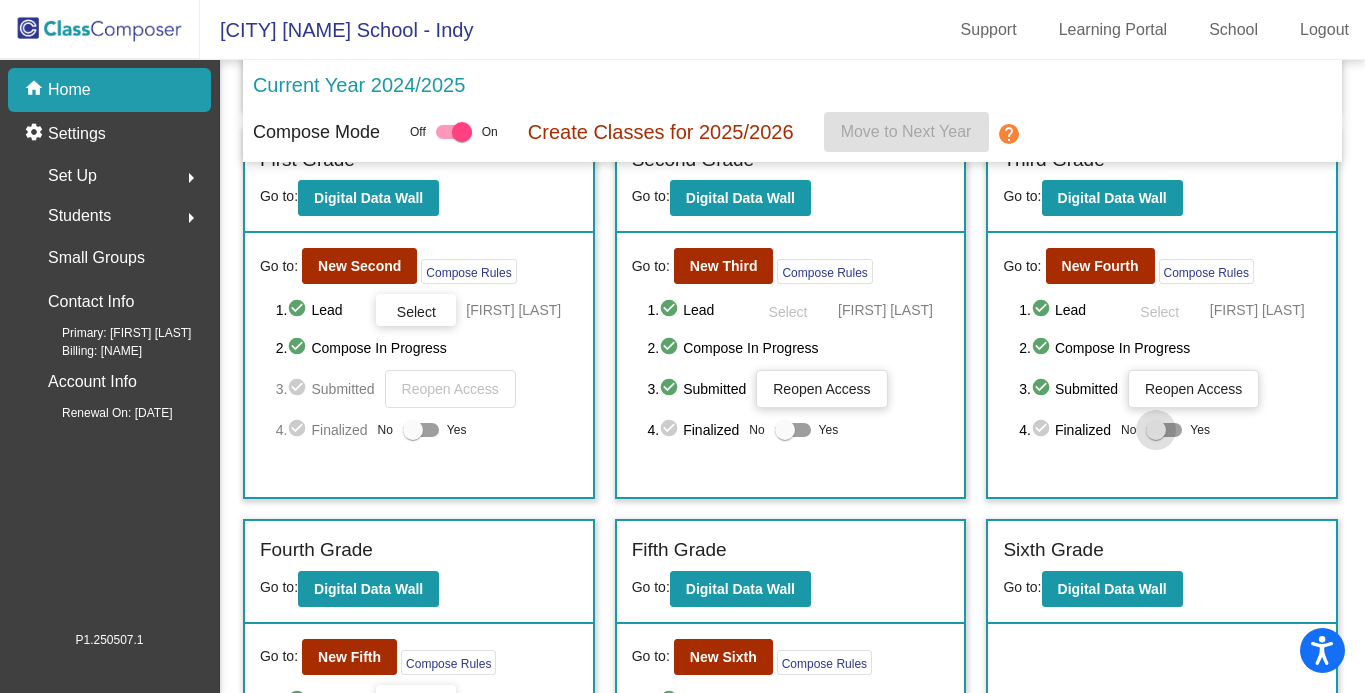 click at bounding box center (1164, 430) 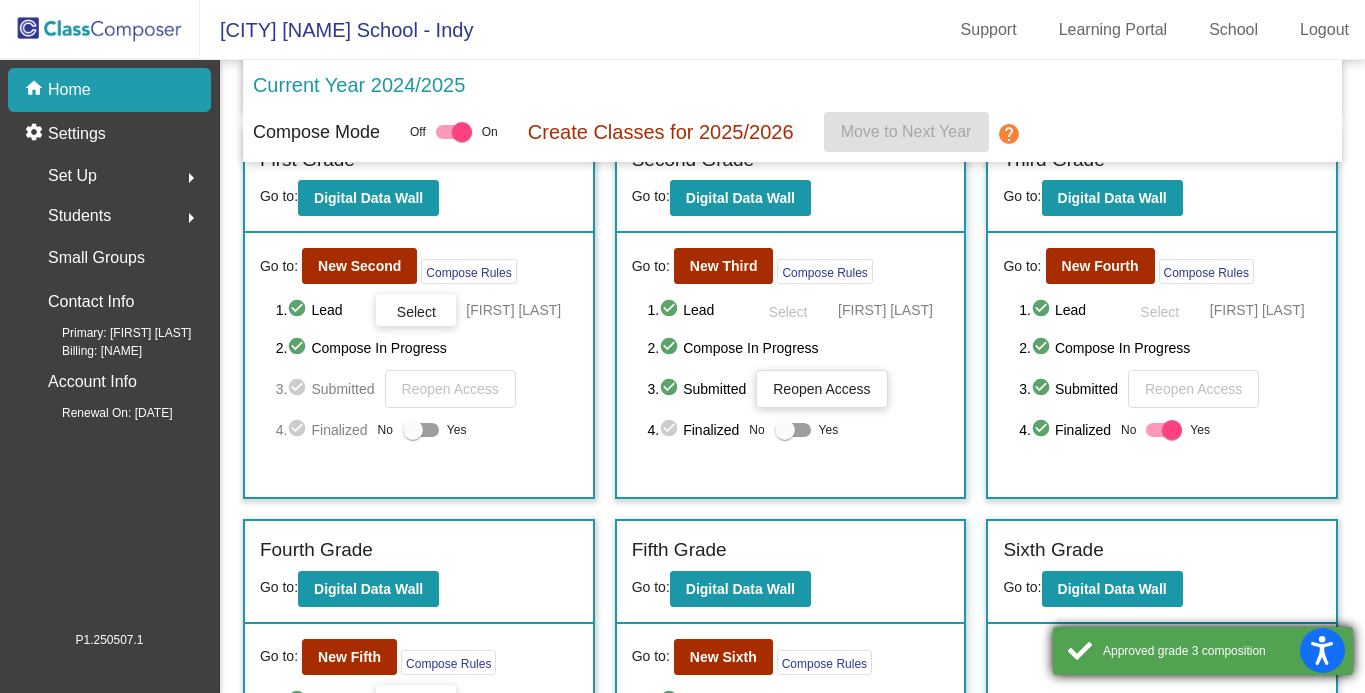 click on "Approved grade 3 composition" at bounding box center (1203, 651) 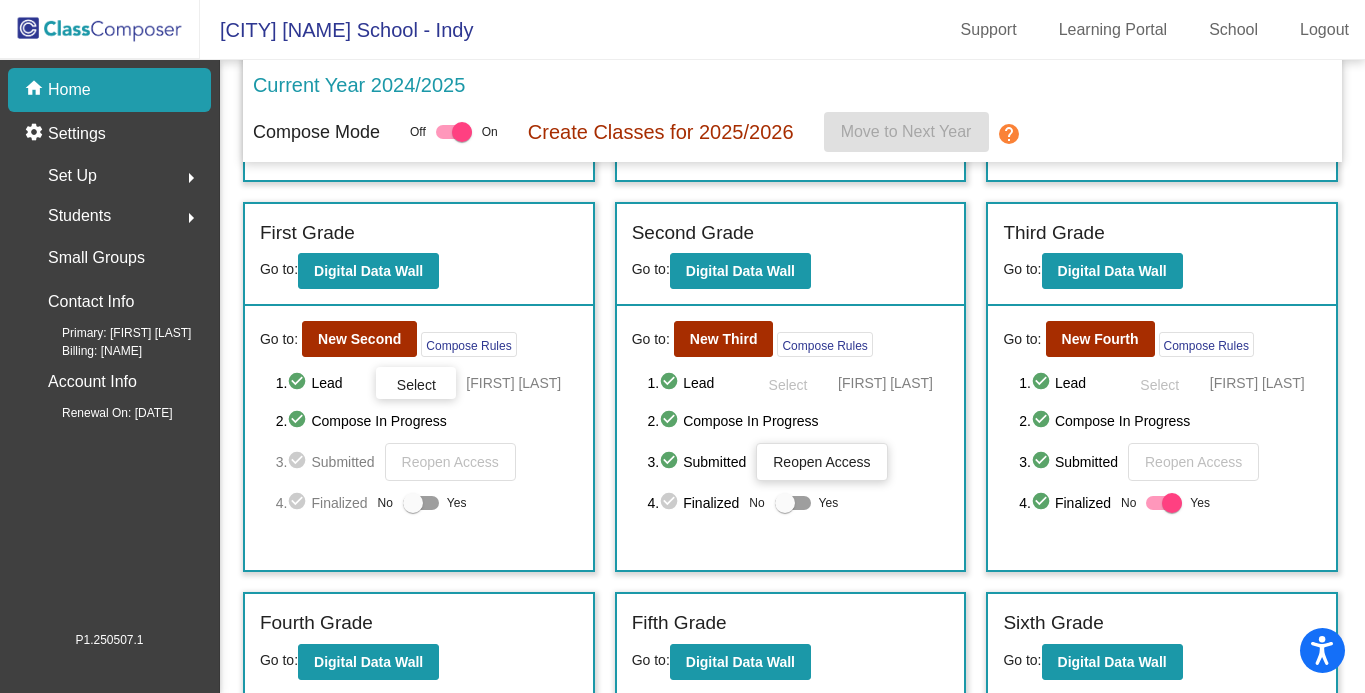 scroll, scrollTop: 395, scrollLeft: 0, axis: vertical 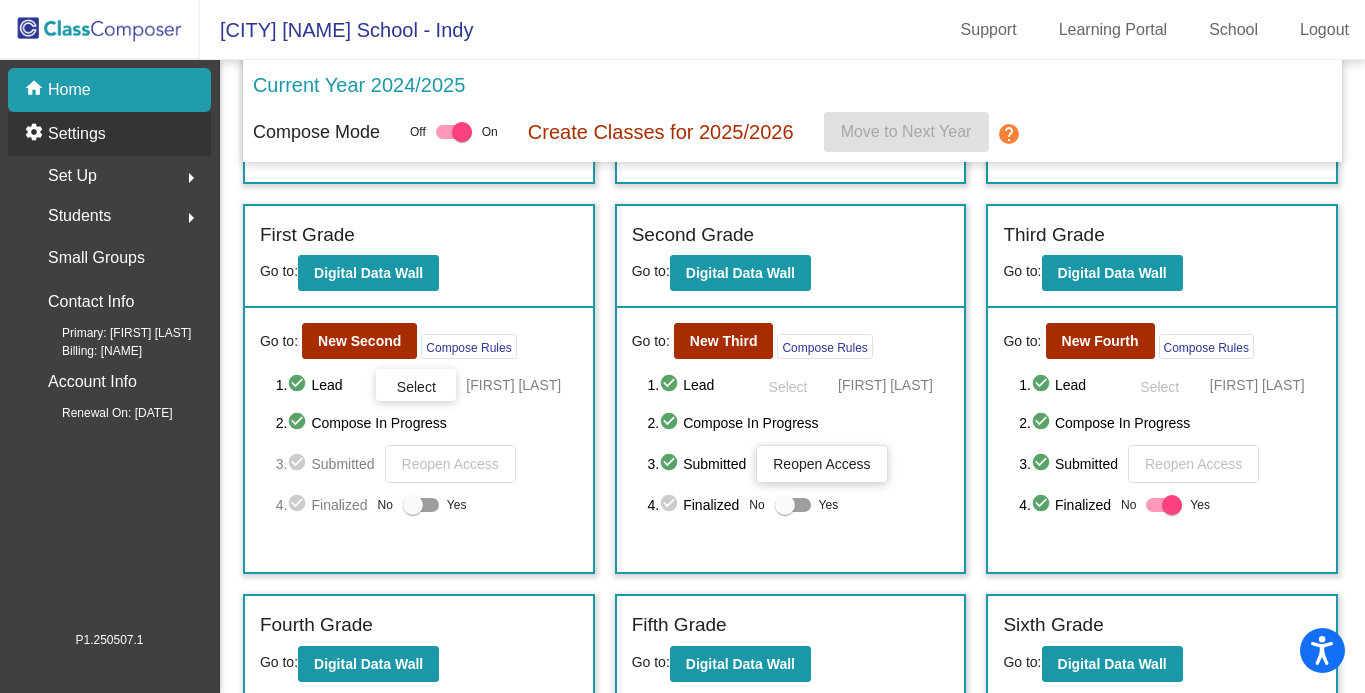 click on "settings Settings" 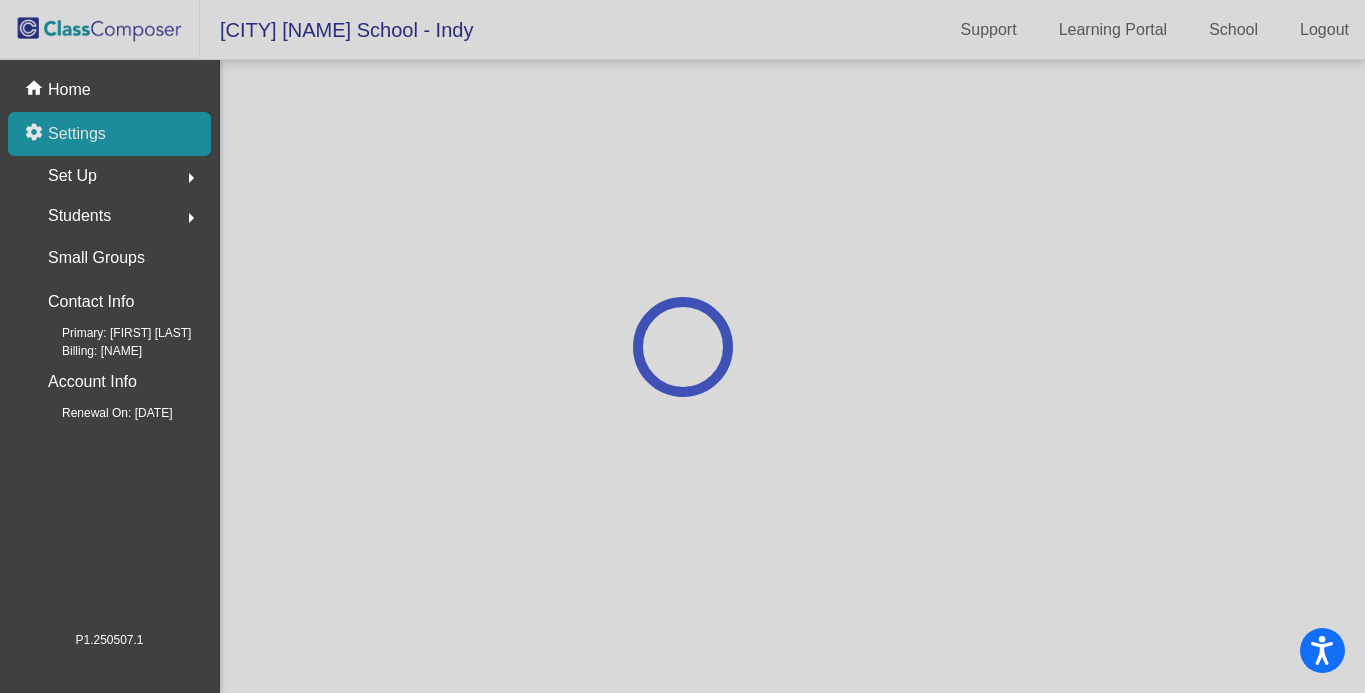 scroll, scrollTop: 0, scrollLeft: 0, axis: both 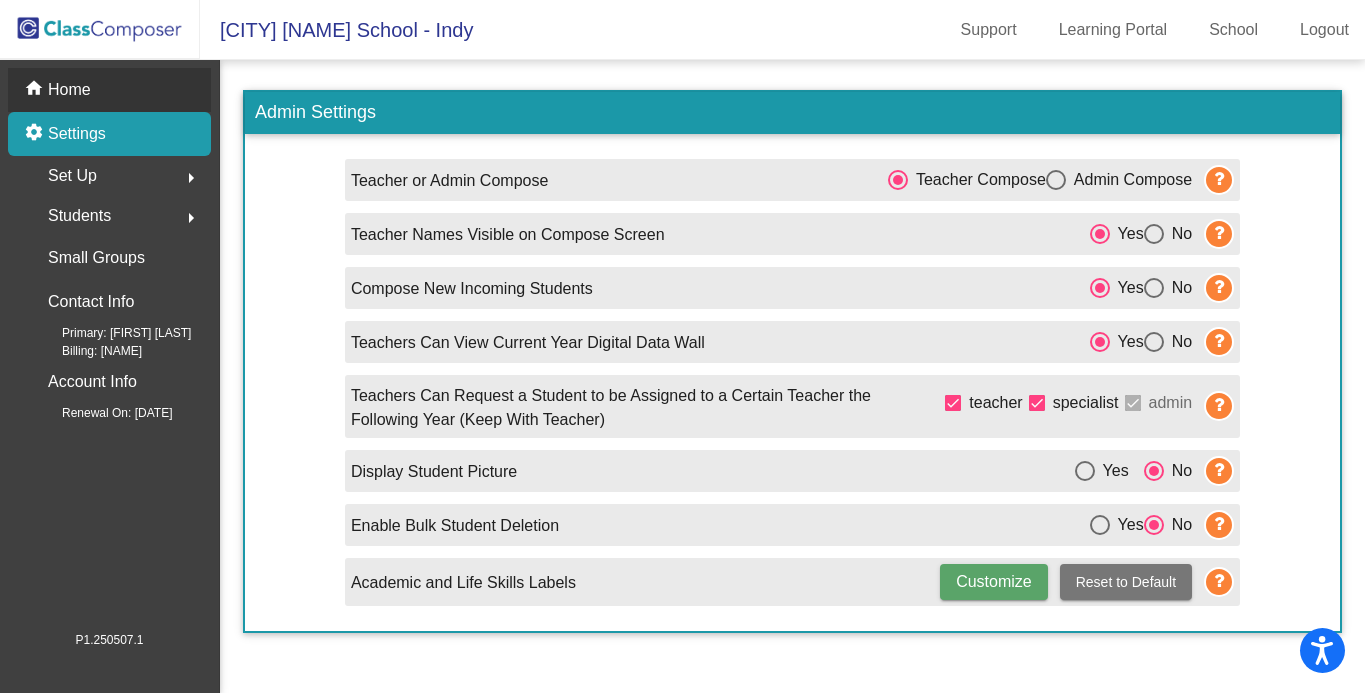 click on "Home" 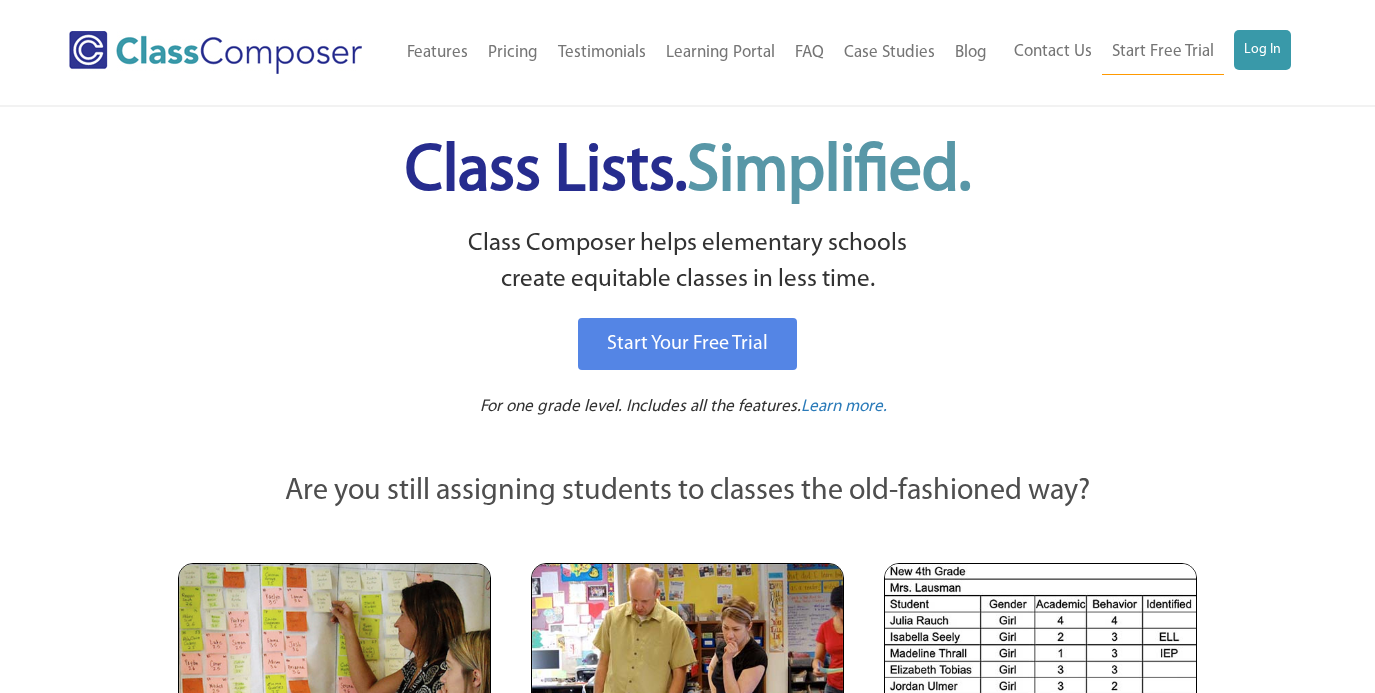 scroll, scrollTop: 0, scrollLeft: 0, axis: both 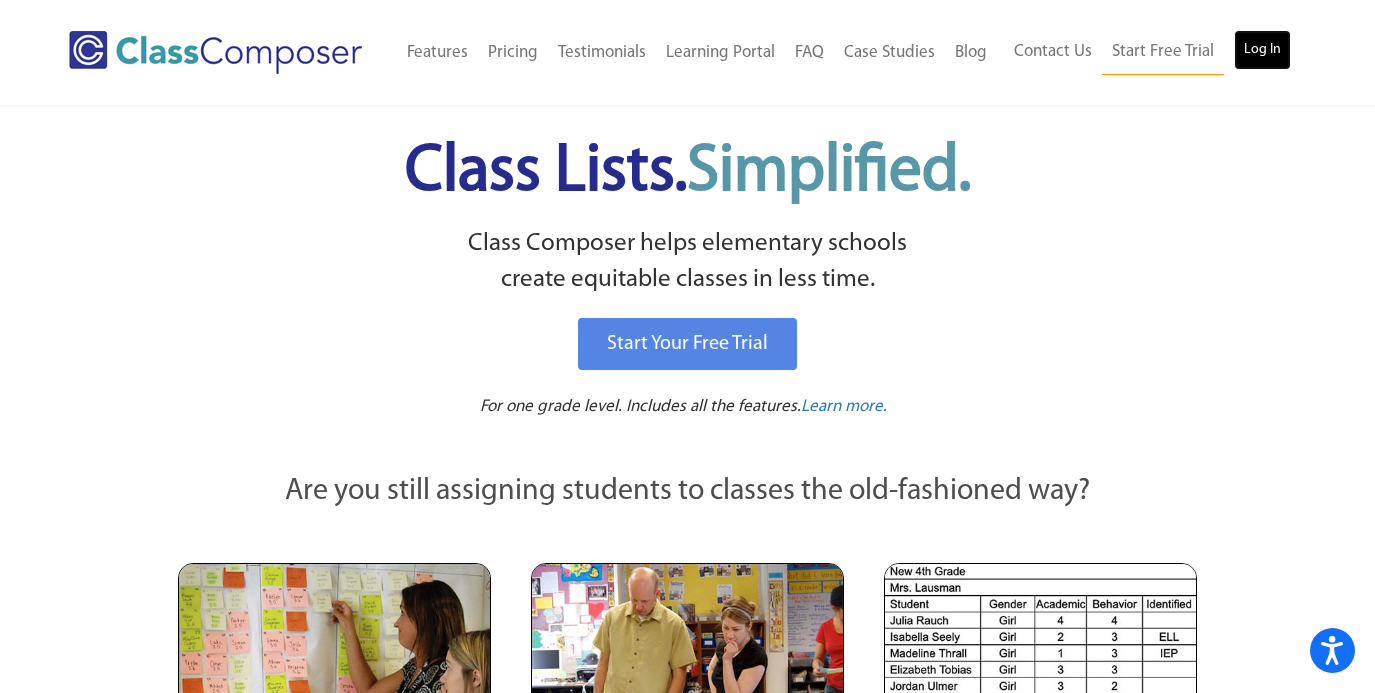 click on "Log In" at bounding box center (1262, 50) 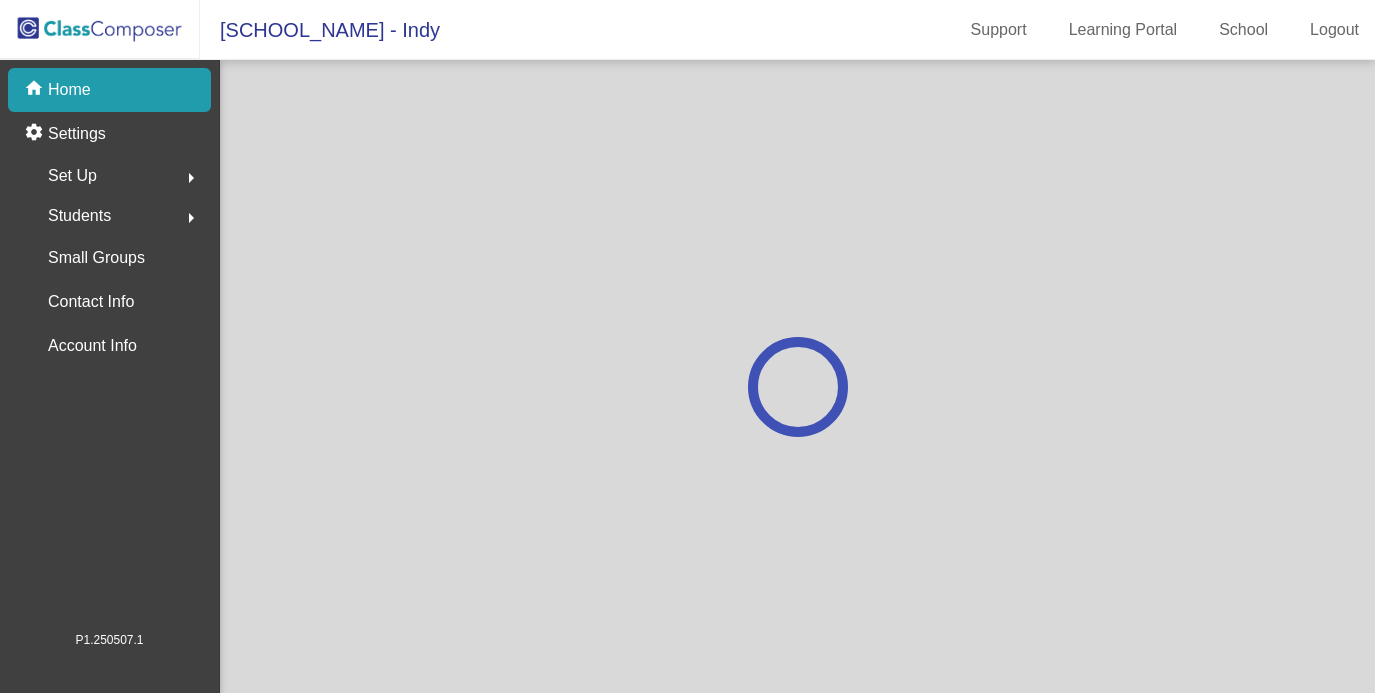 scroll, scrollTop: 0, scrollLeft: 0, axis: both 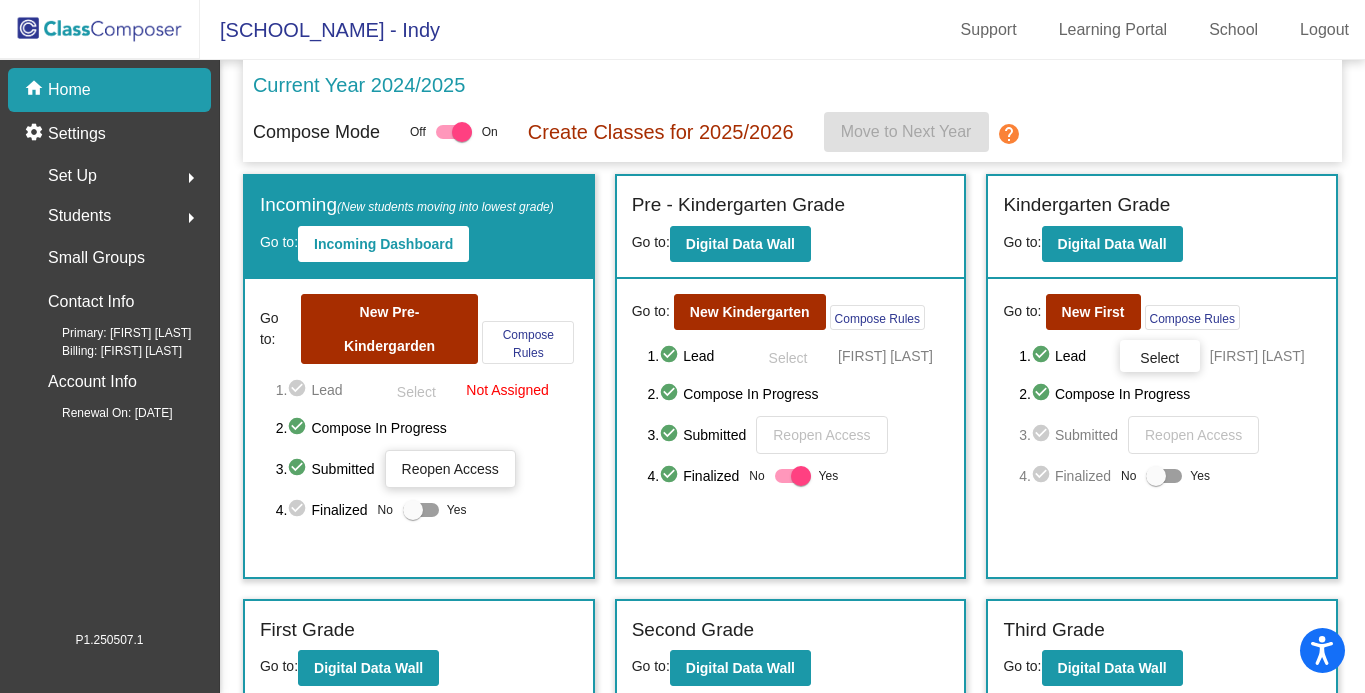 click at bounding box center [413, 510] 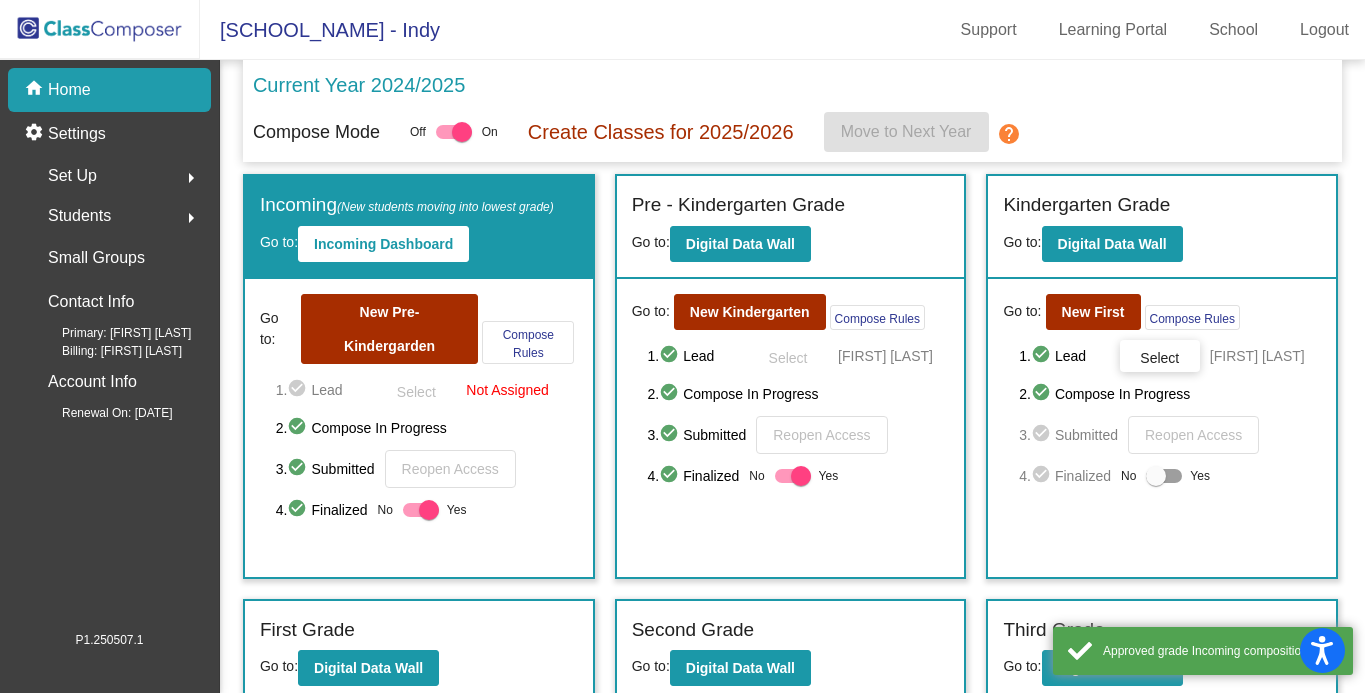 click at bounding box center (1164, 476) 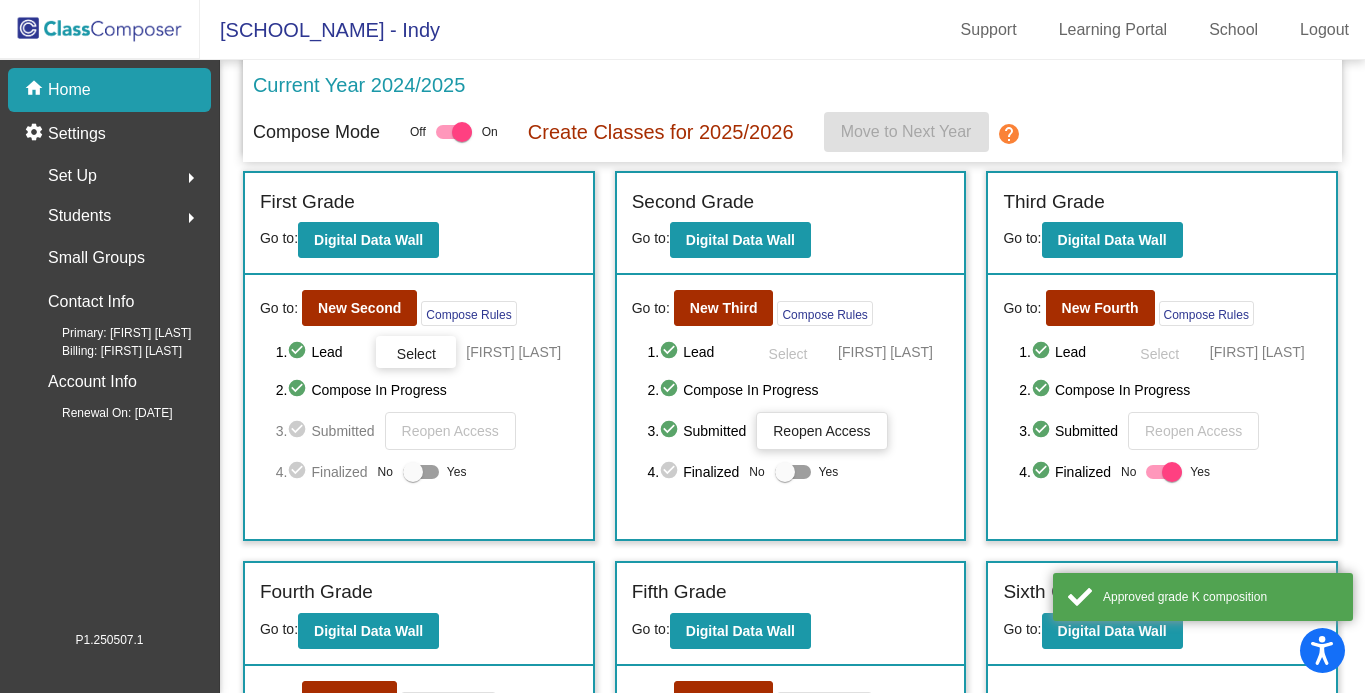 scroll, scrollTop: 510, scrollLeft: 0, axis: vertical 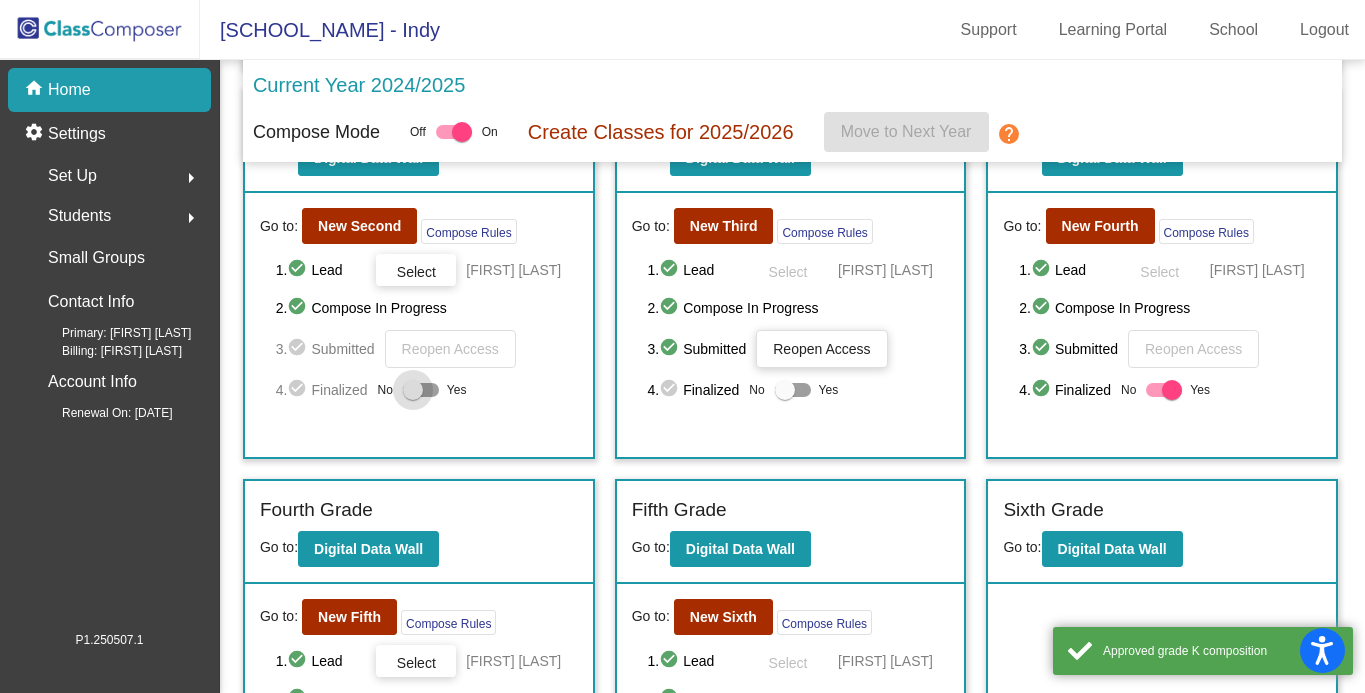 click on "Yes" at bounding box center [435, 390] 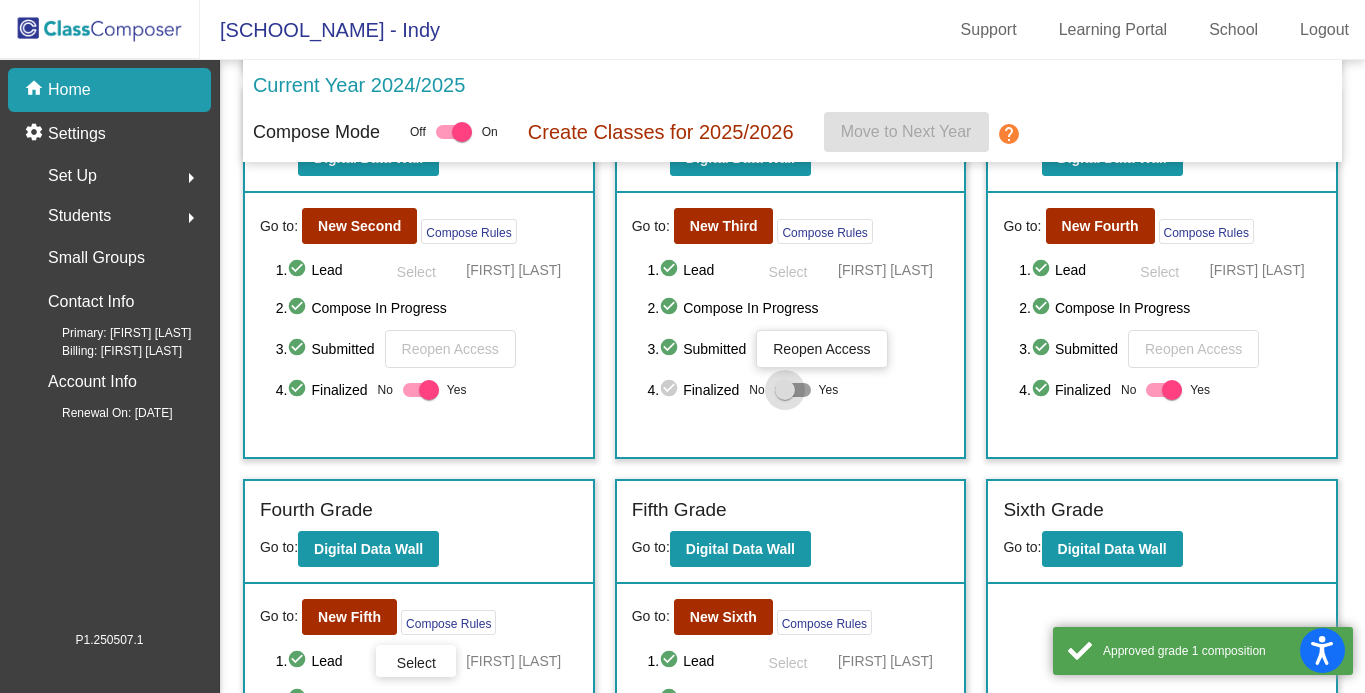 click on "Yes" at bounding box center (807, 390) 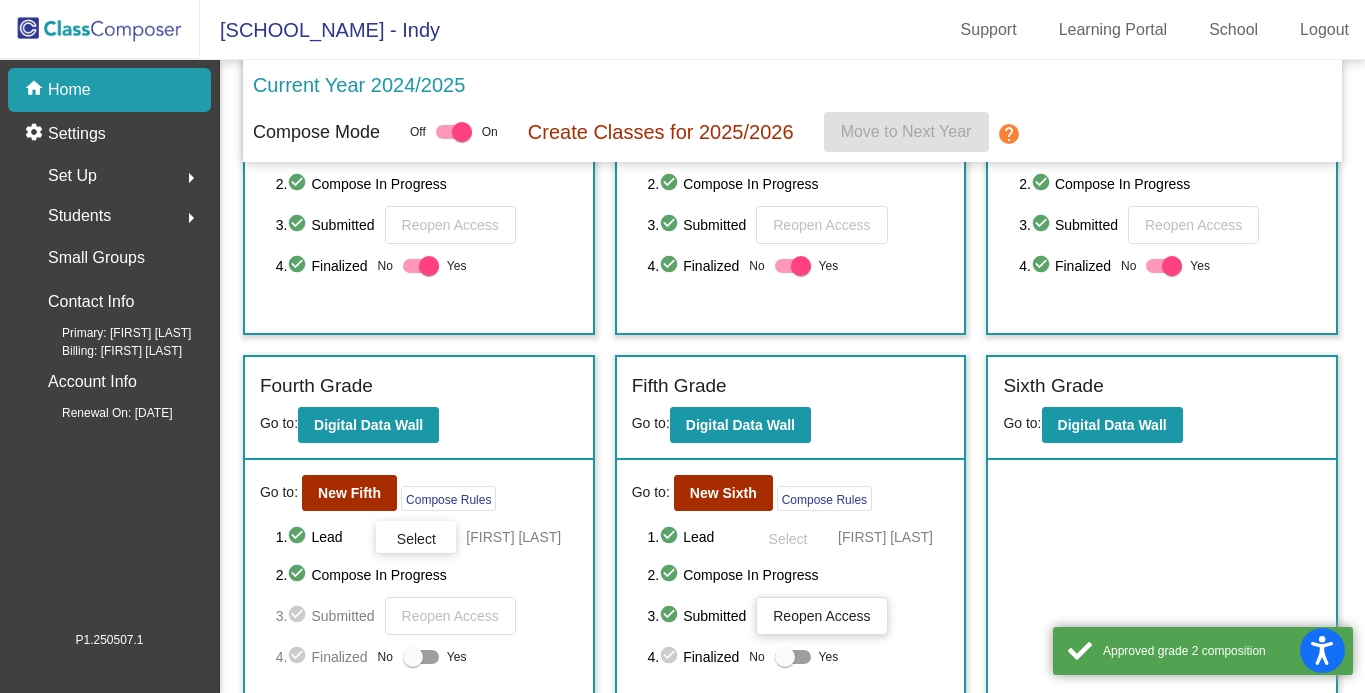 scroll, scrollTop: 667, scrollLeft: 0, axis: vertical 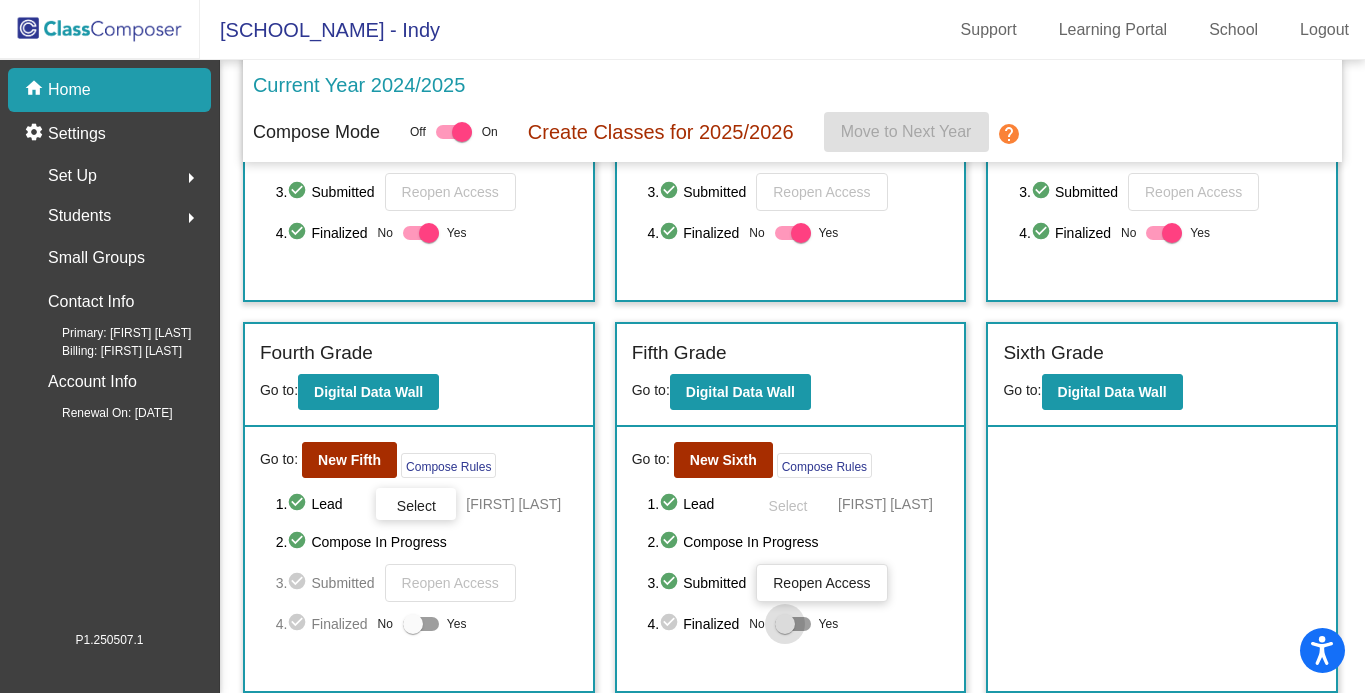 click at bounding box center [793, 624] 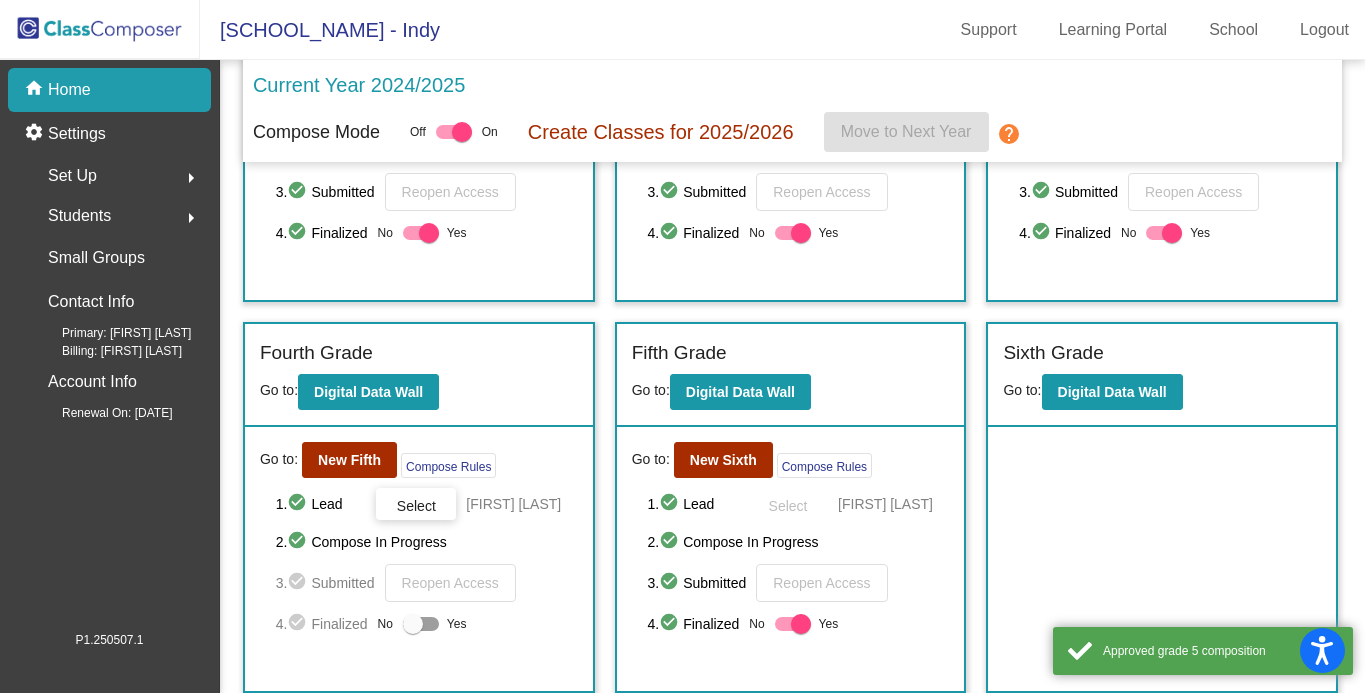 click at bounding box center (421, 624) 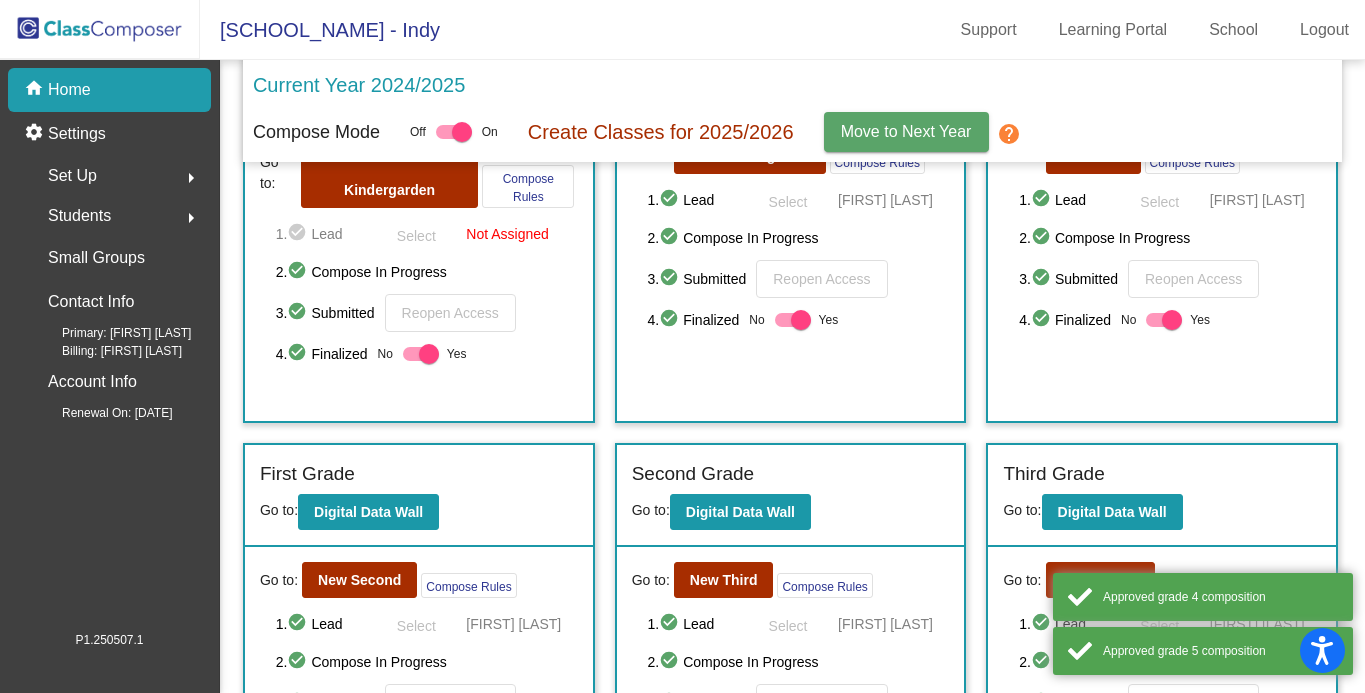 scroll, scrollTop: 0, scrollLeft: 0, axis: both 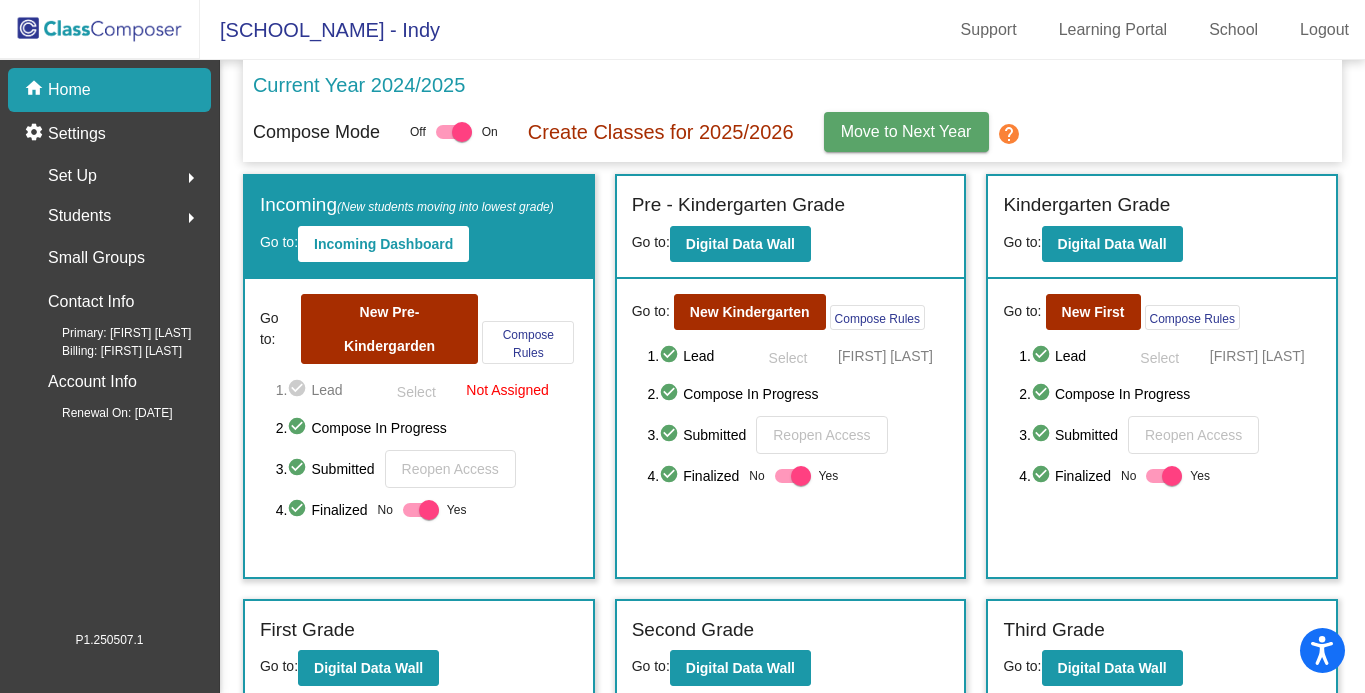click on "Move to Next Year" 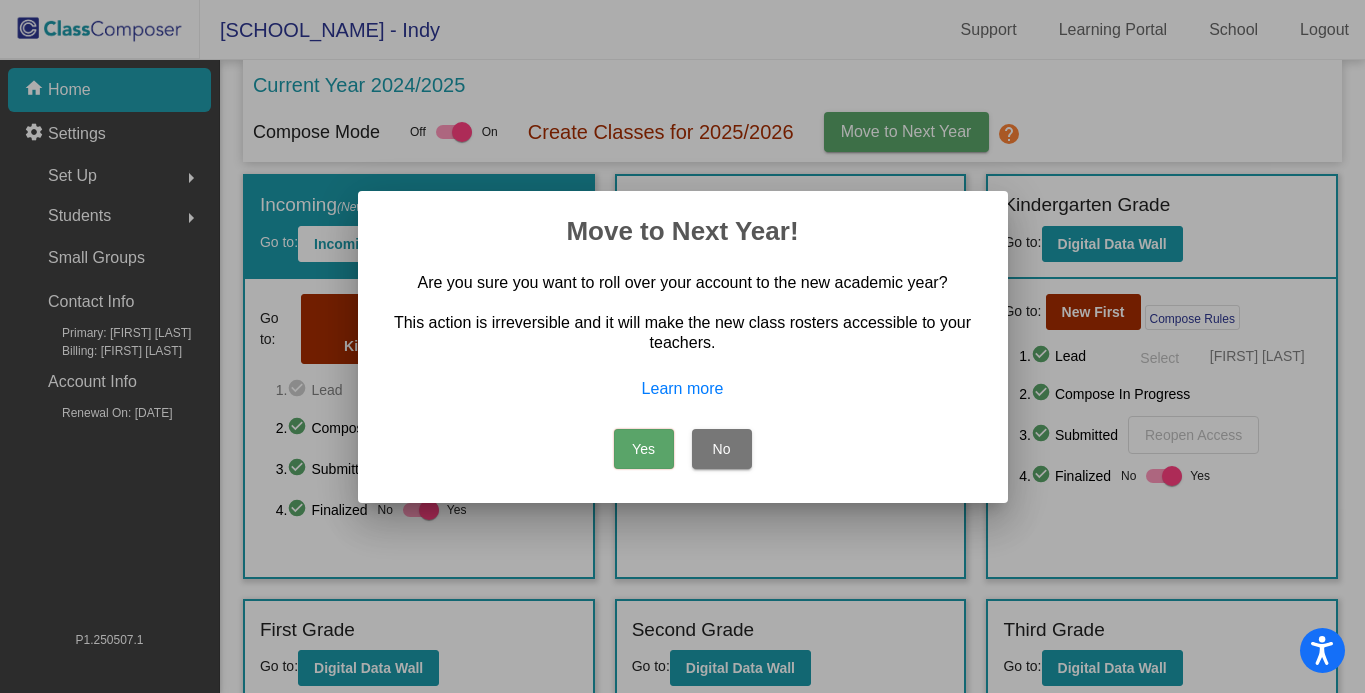 click on "Yes" at bounding box center (644, 449) 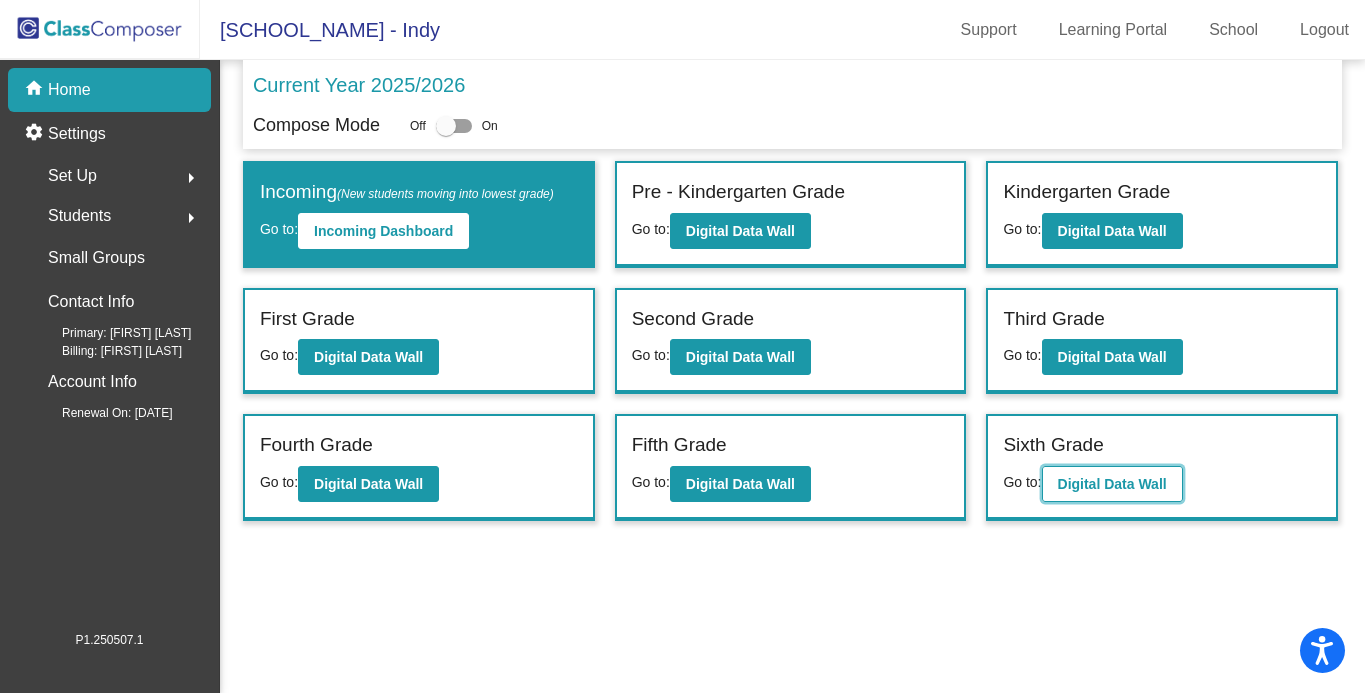click on "Digital Data Wall" 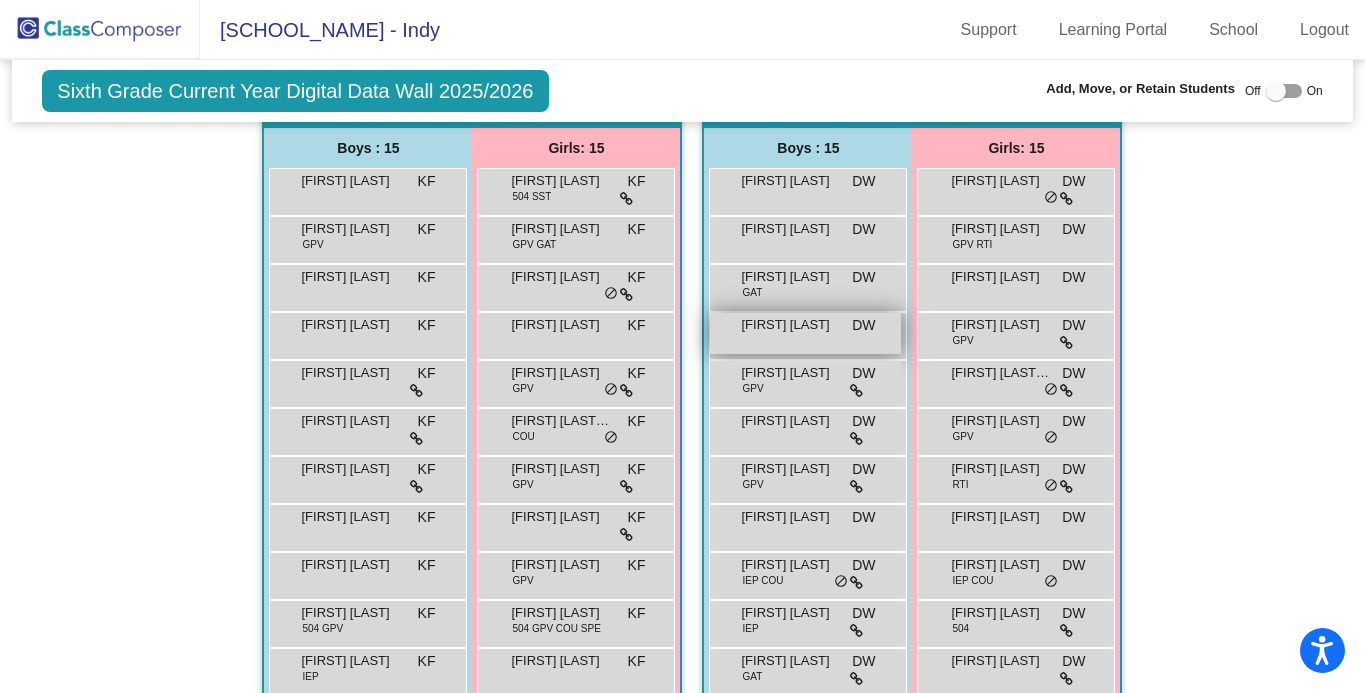 scroll, scrollTop: 0, scrollLeft: 0, axis: both 